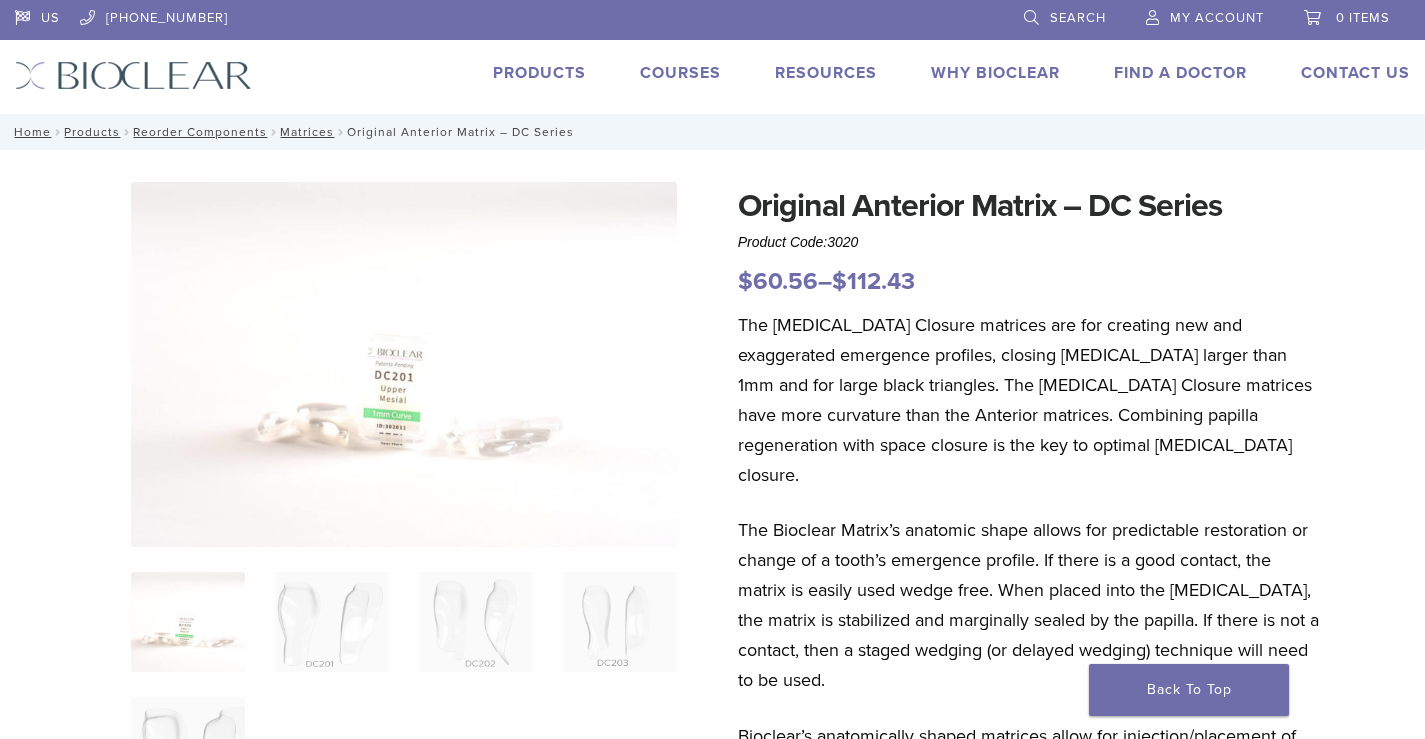 scroll, scrollTop: 0, scrollLeft: 0, axis: both 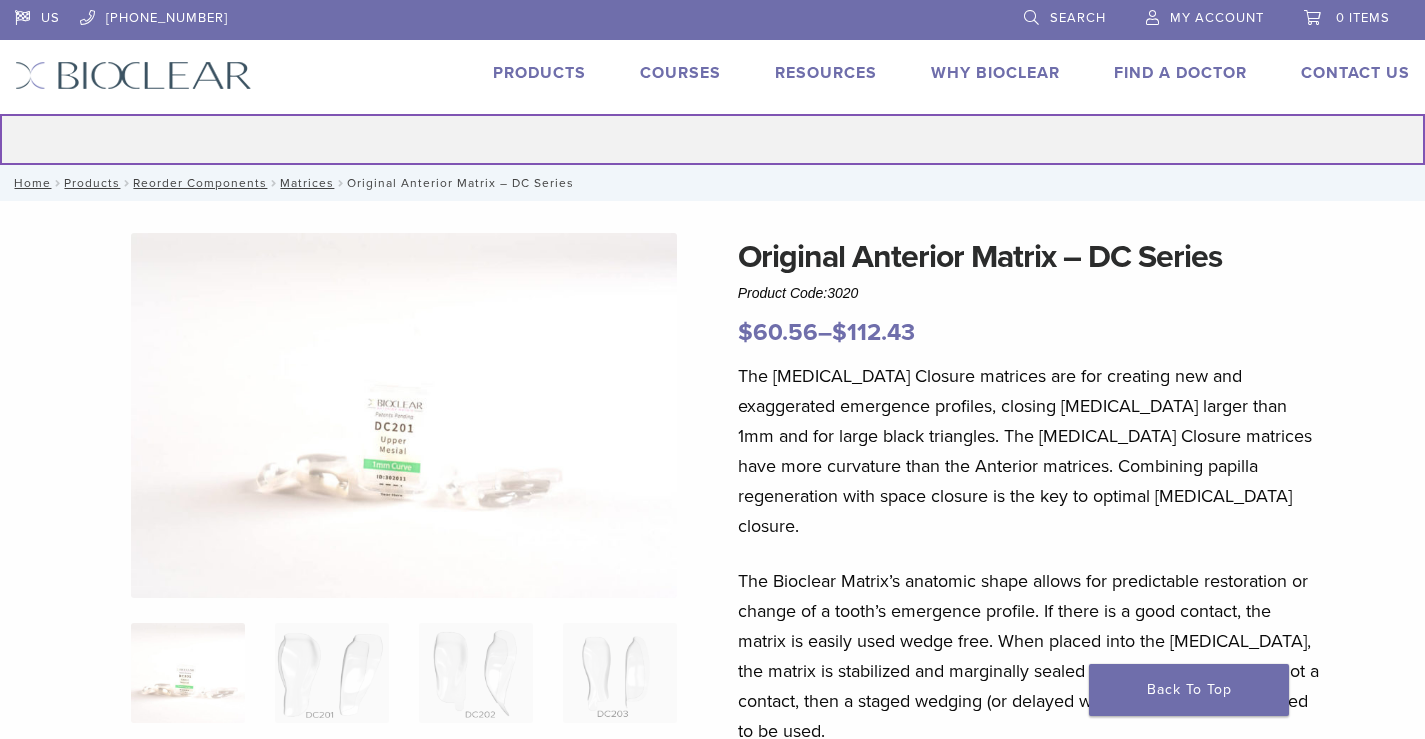 click on "Search for:" at bounding box center [712, 139] 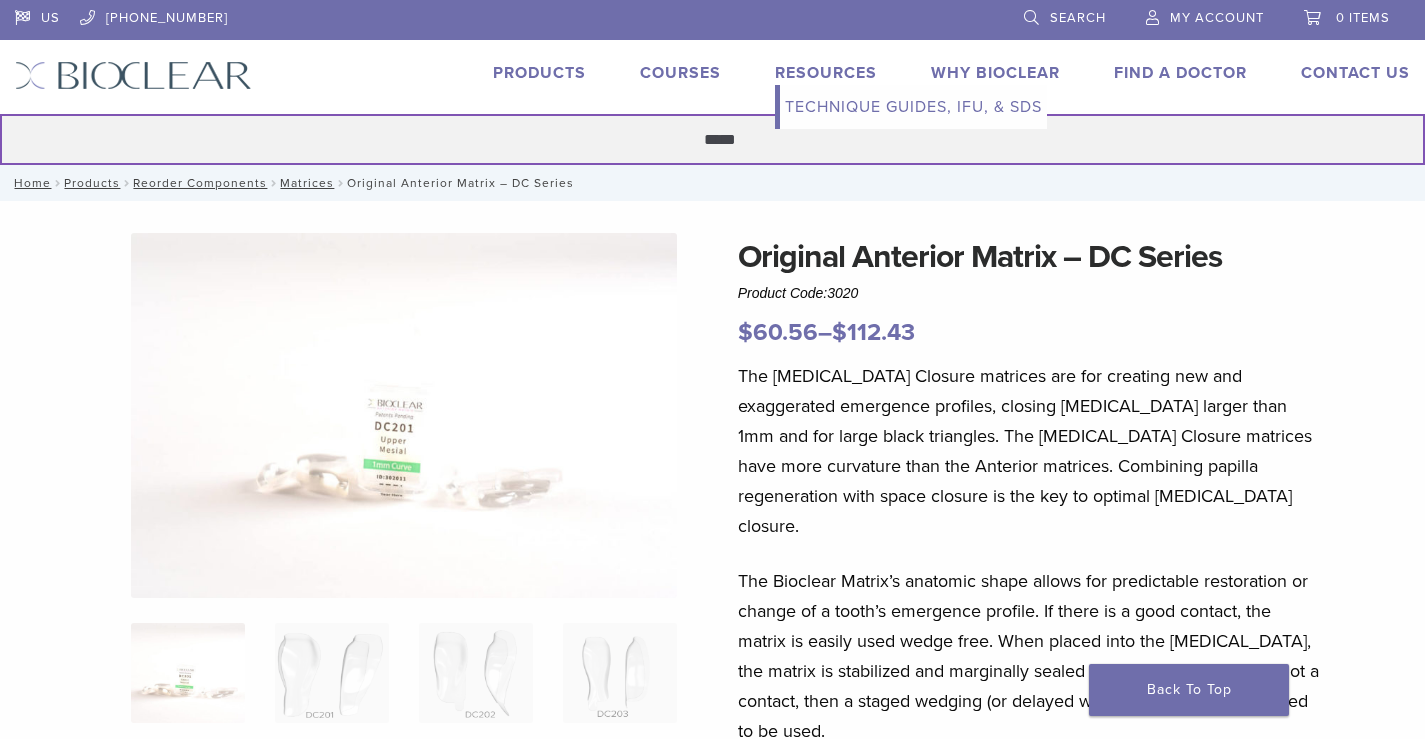 type on "*****" 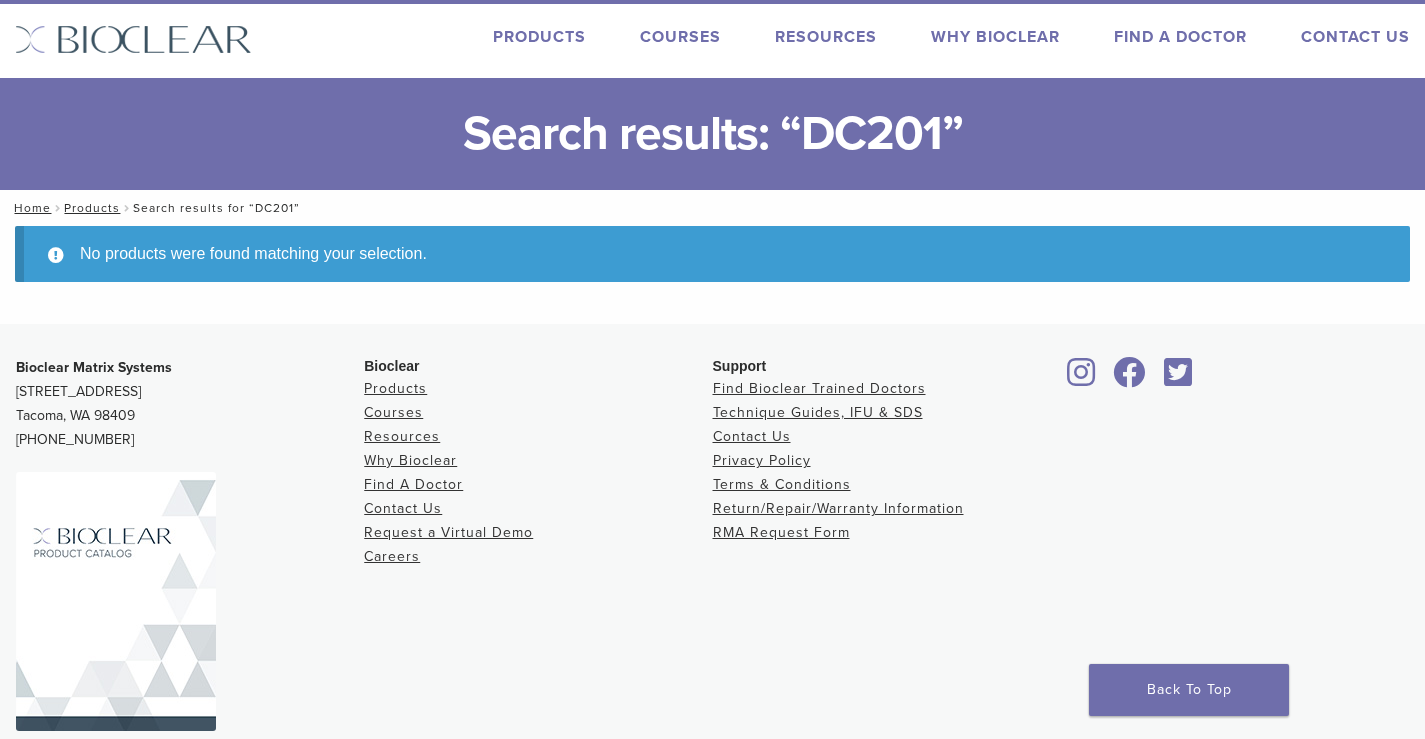 scroll, scrollTop: 0, scrollLeft: 0, axis: both 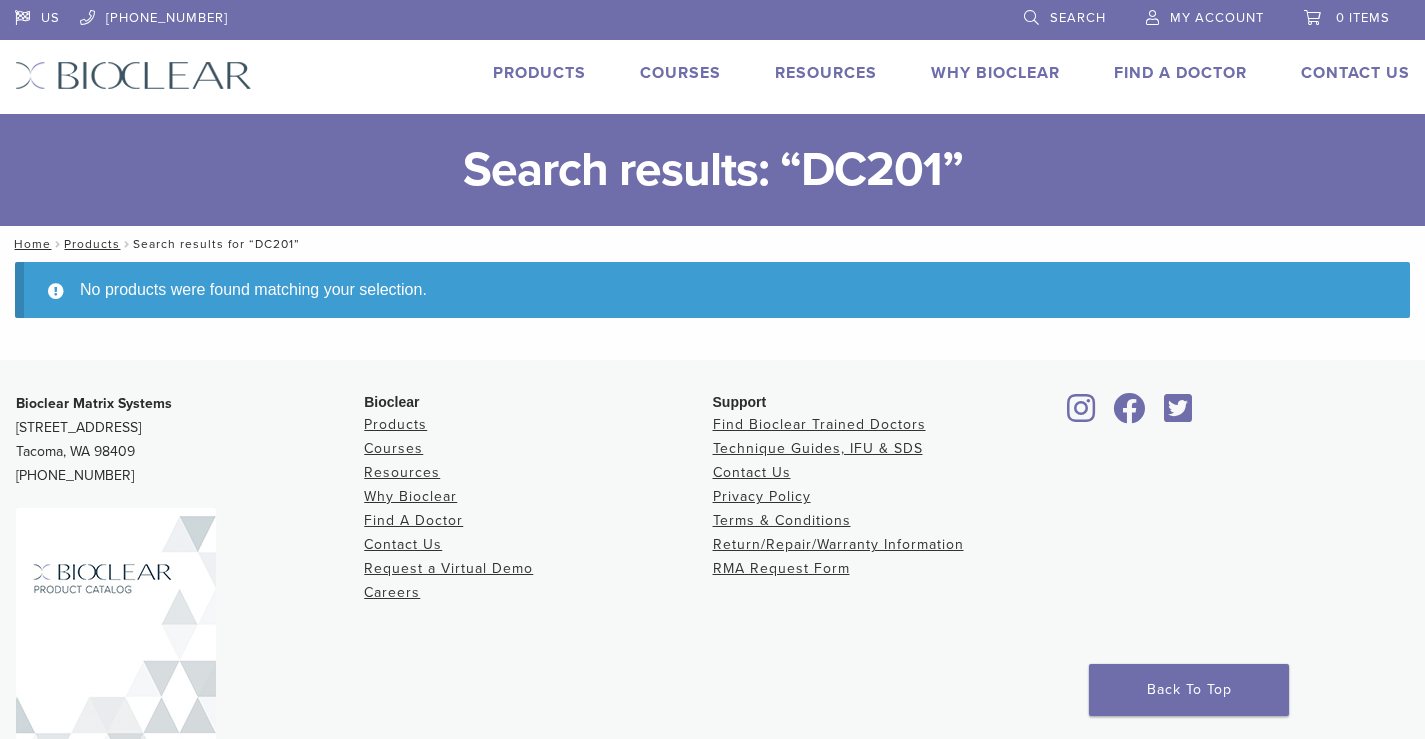 click on "Search" at bounding box center (1078, 18) 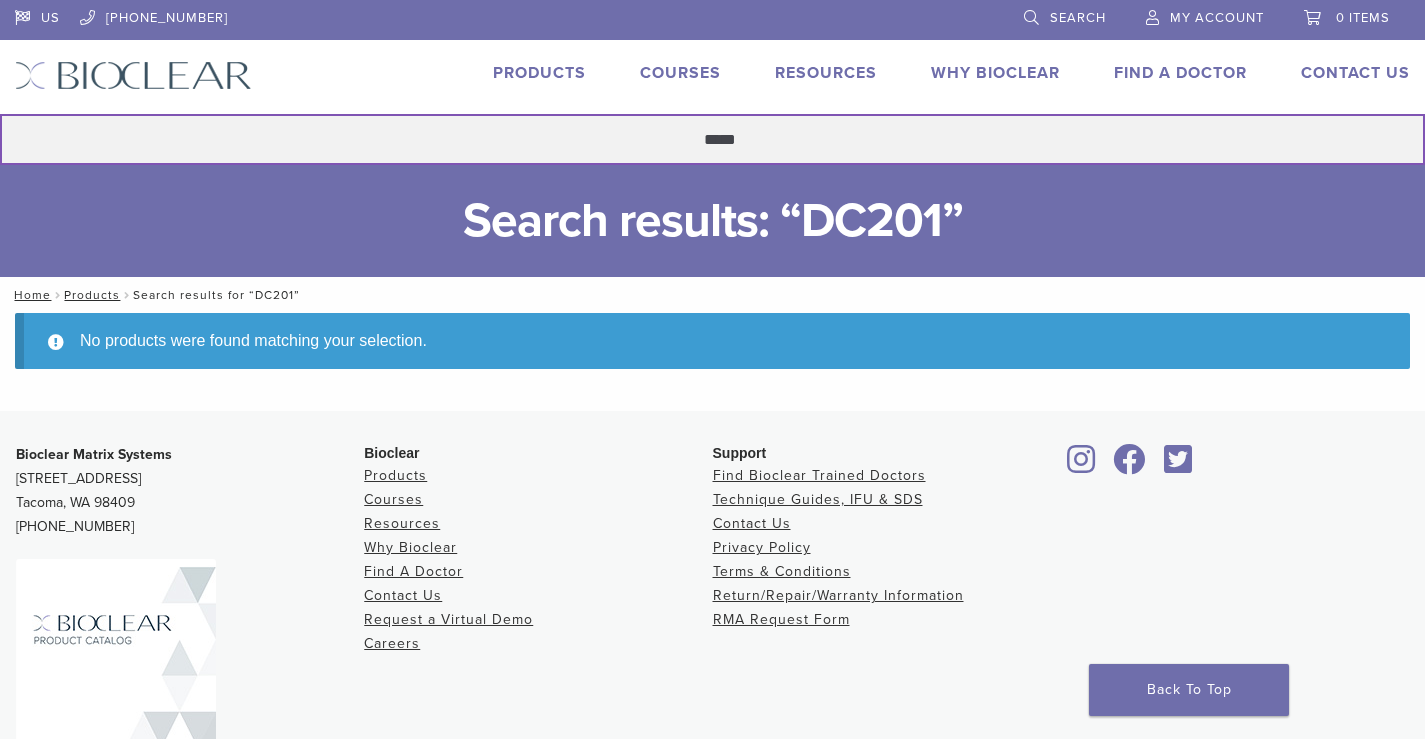 click on "*****" at bounding box center [712, 139] 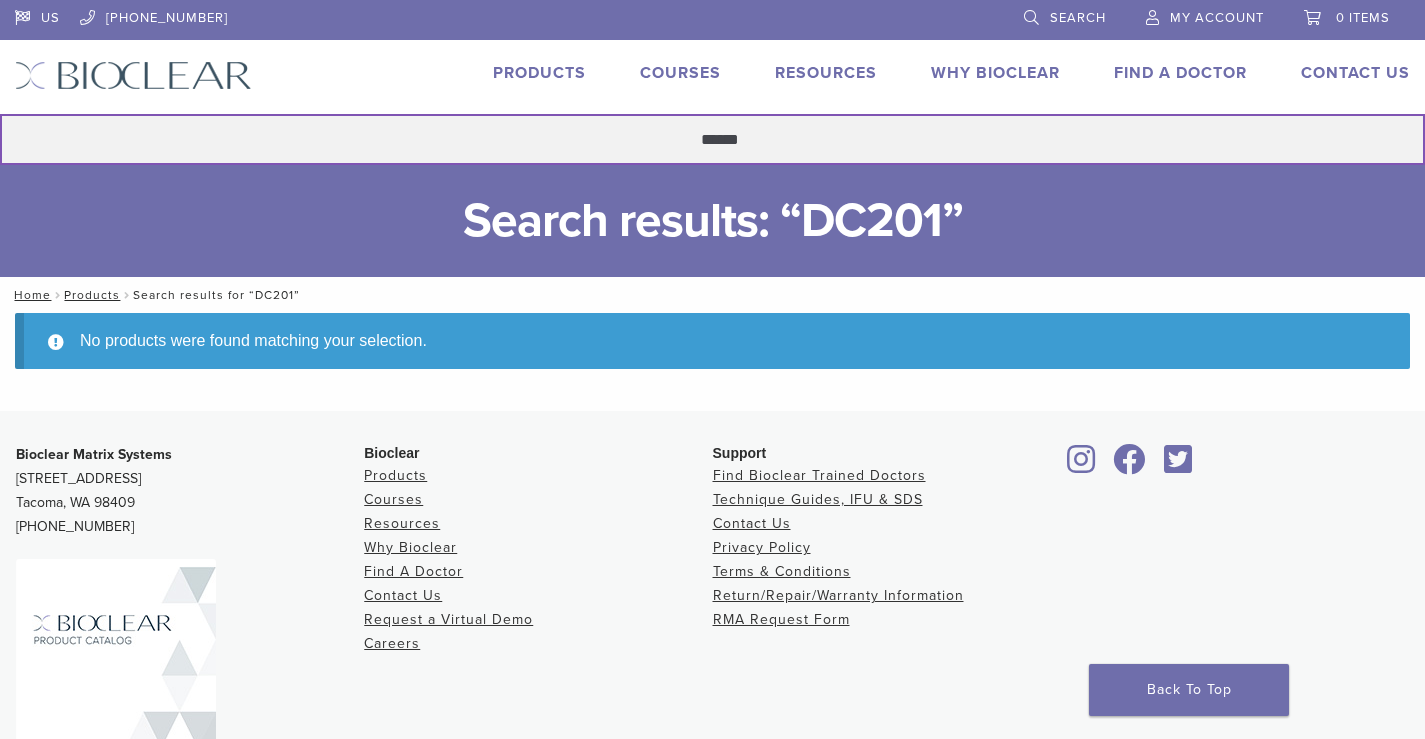 click on "******" at bounding box center [712, 139] 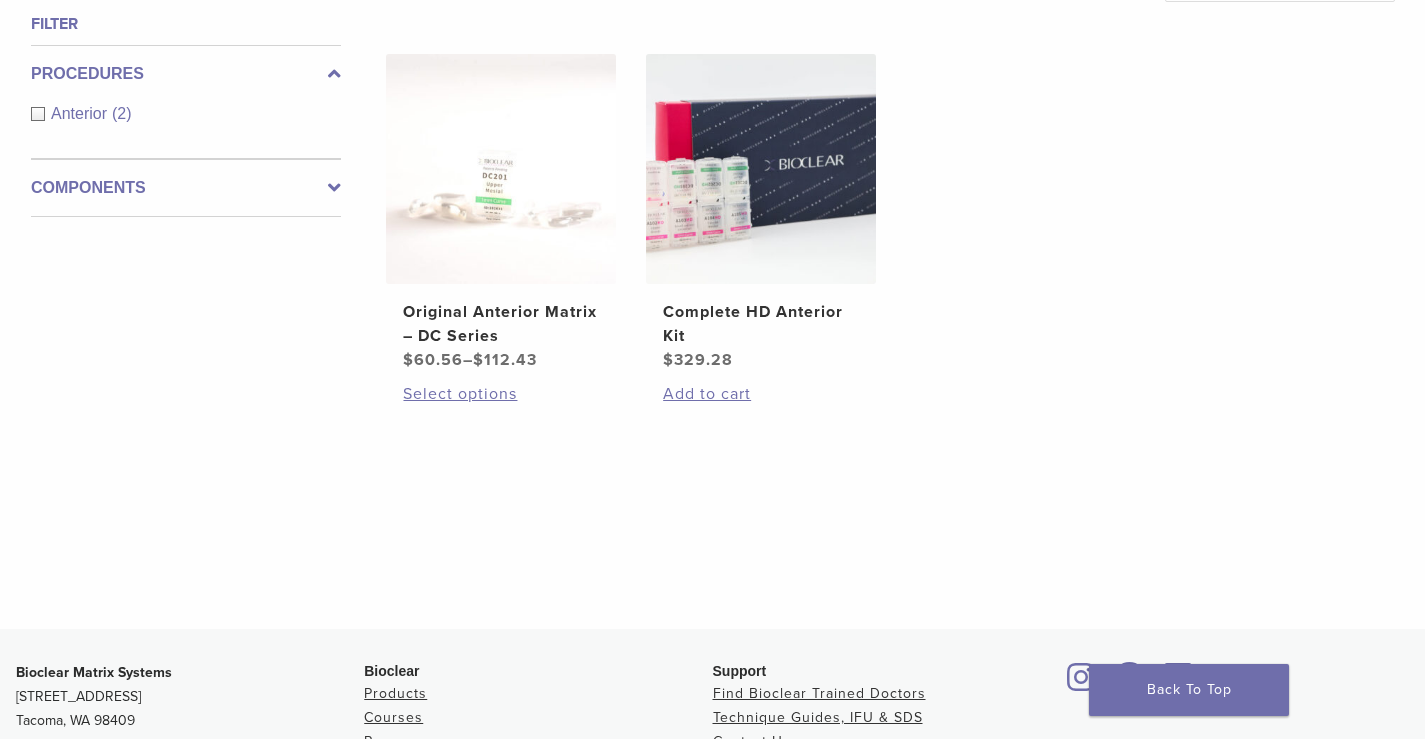 scroll, scrollTop: 100, scrollLeft: 0, axis: vertical 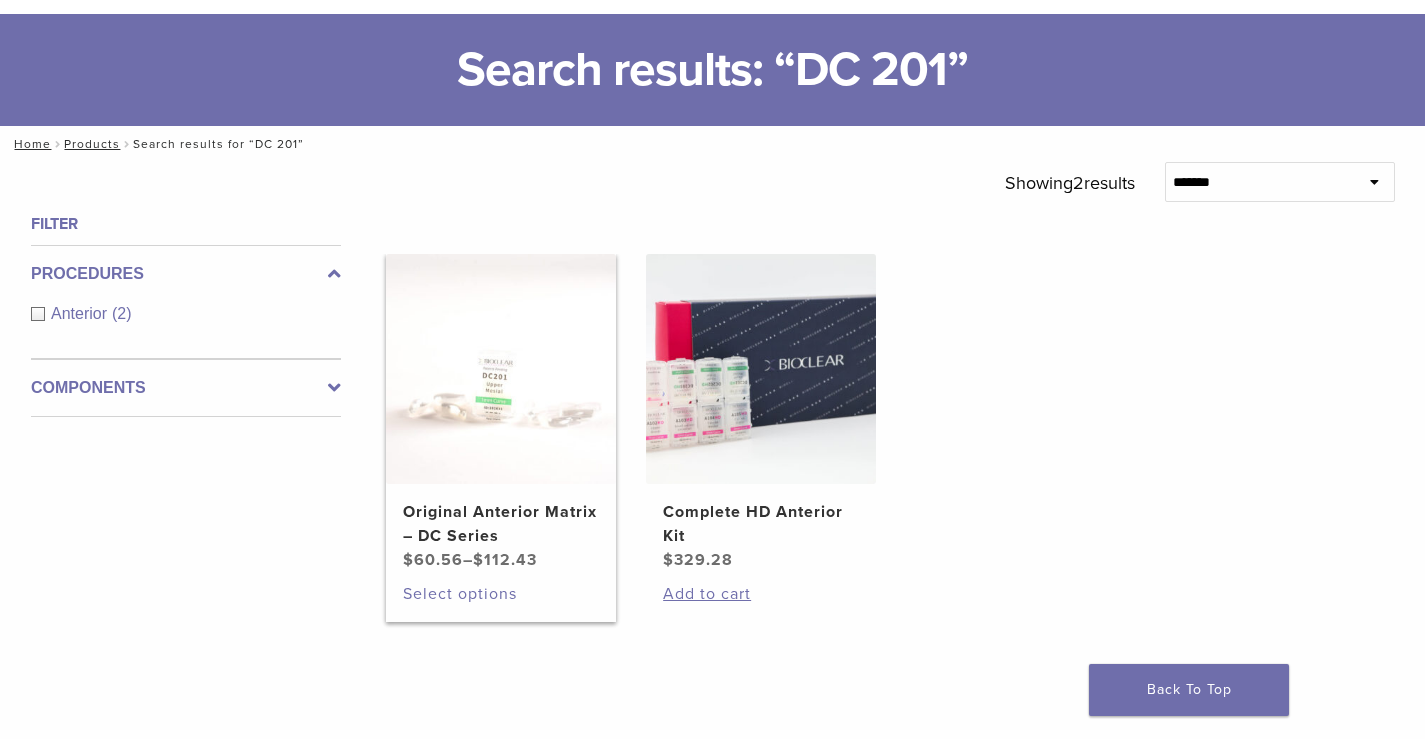 click on "Select options" at bounding box center (500, 594) 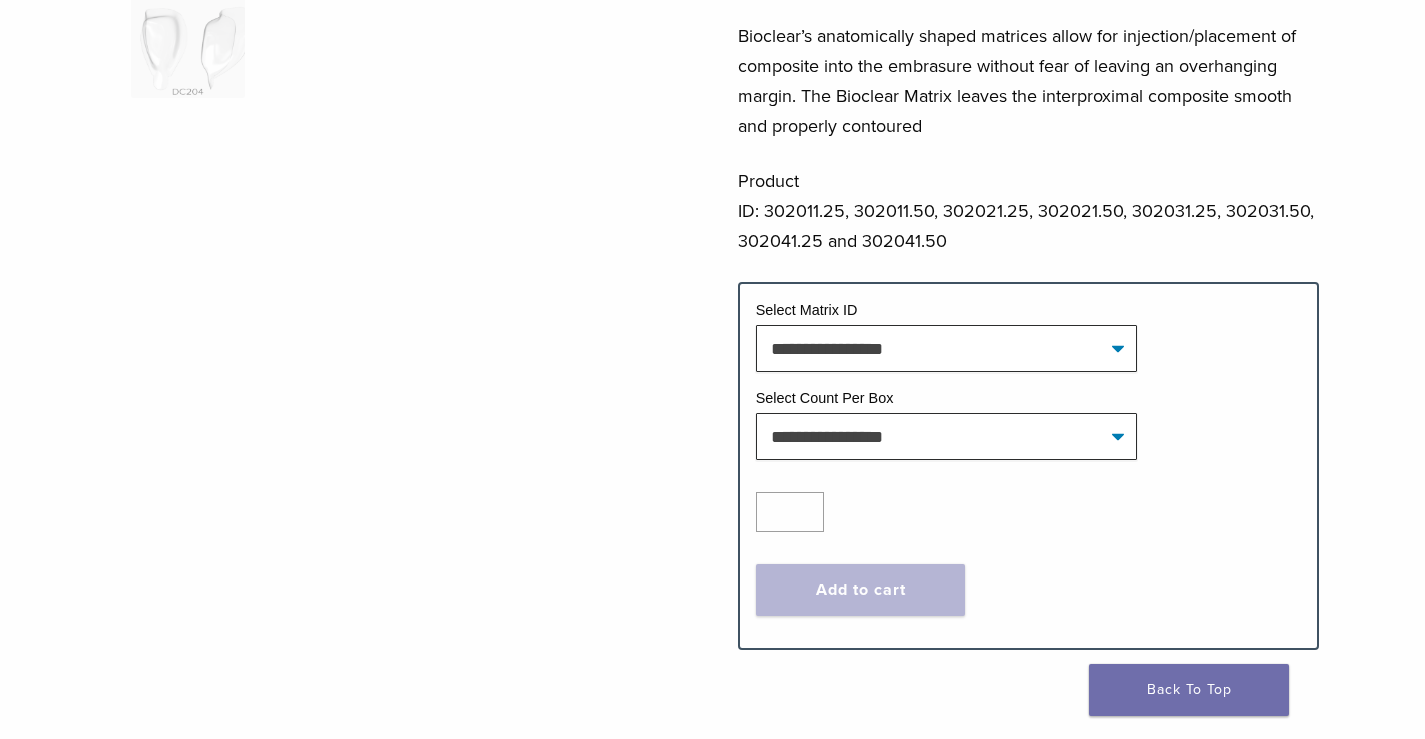 scroll, scrollTop: 800, scrollLeft: 0, axis: vertical 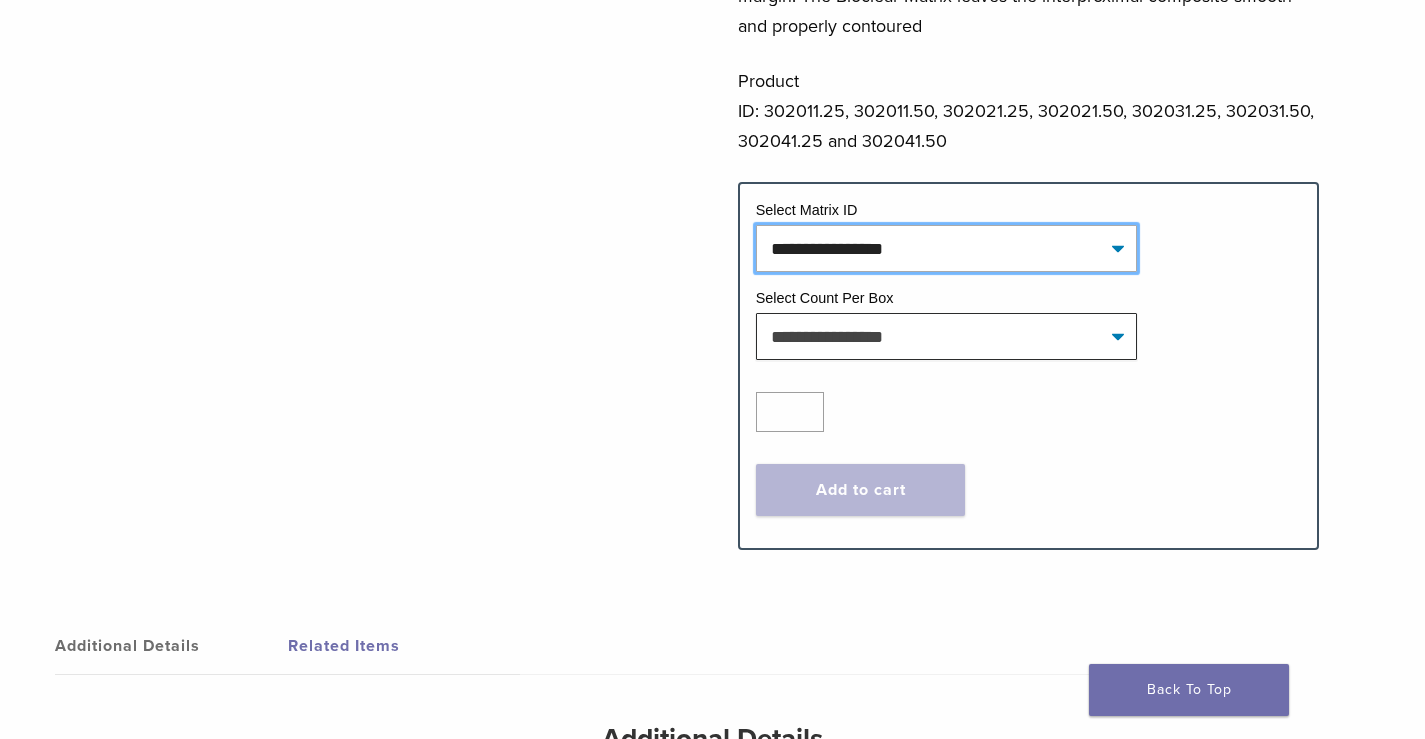 click on "**********" 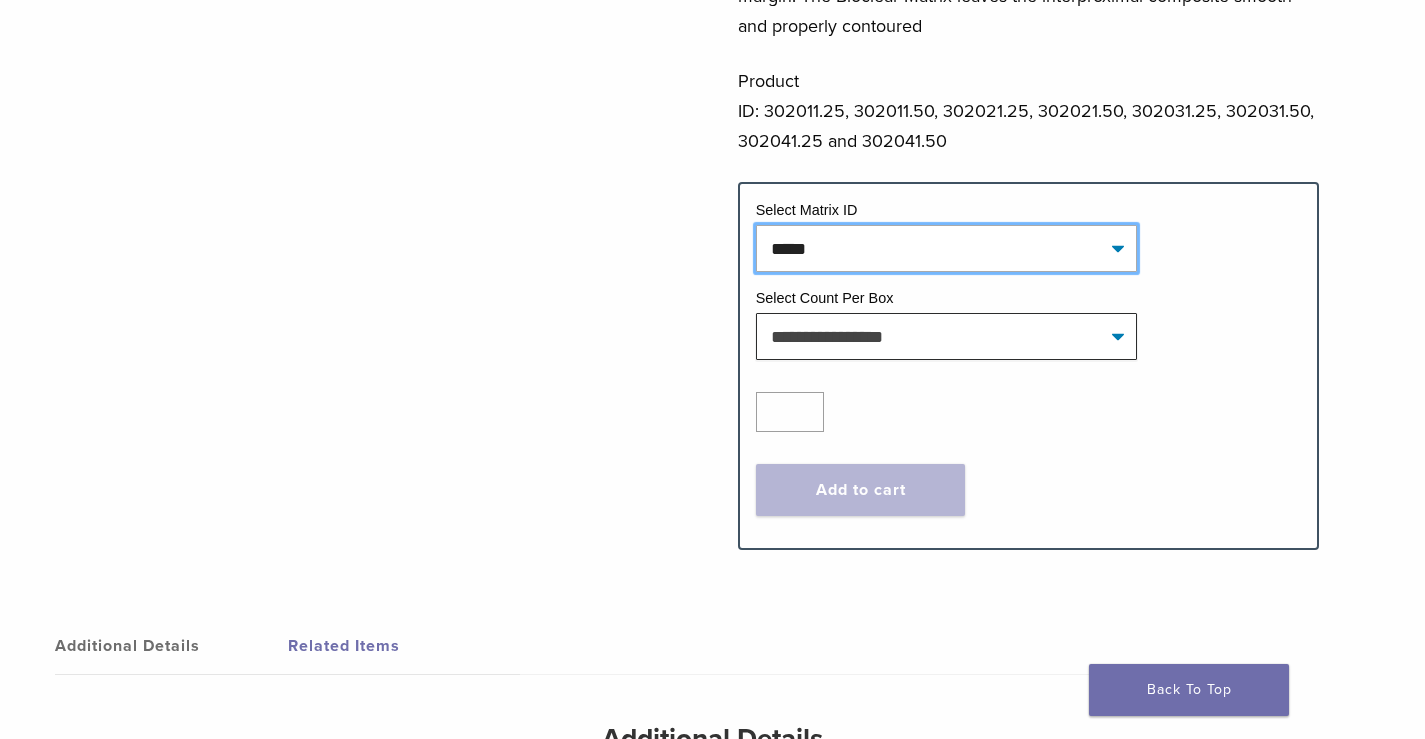 click on "**********" 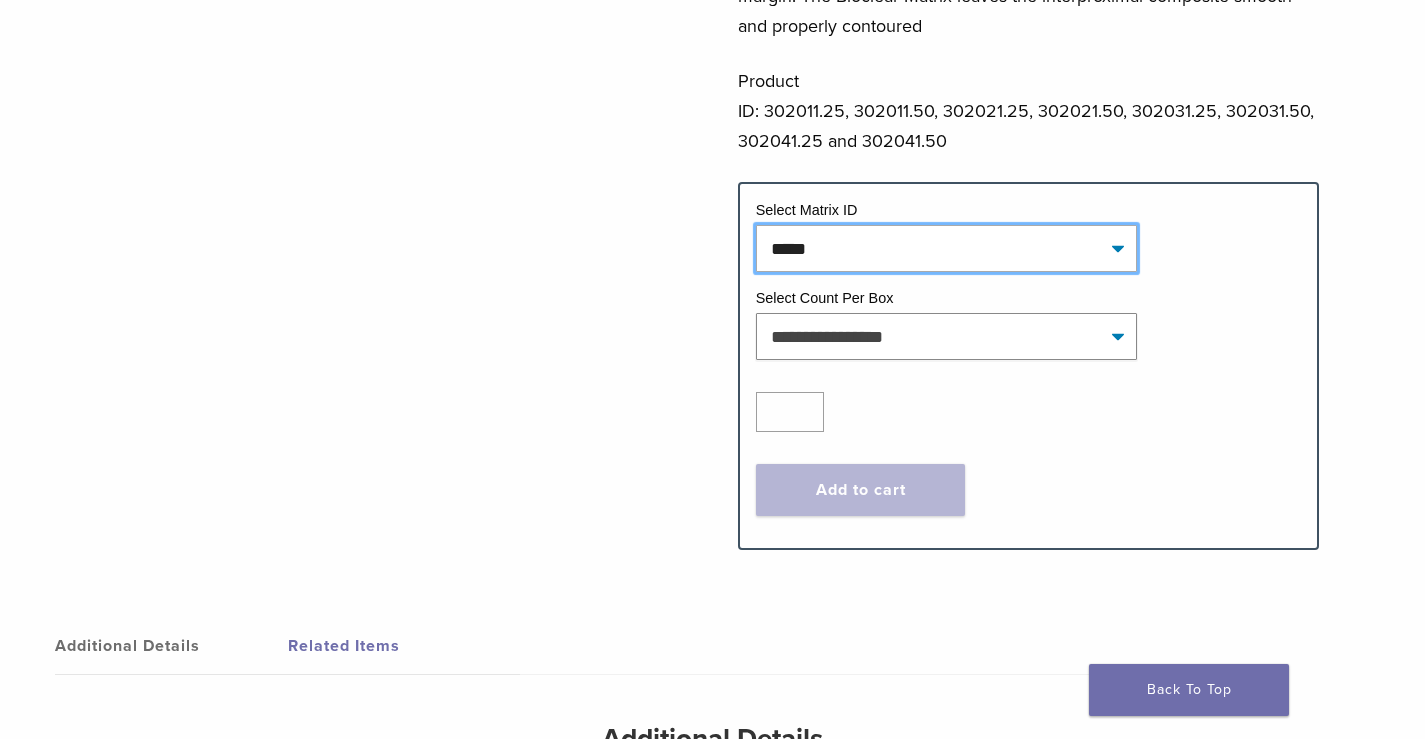 select on "*****" 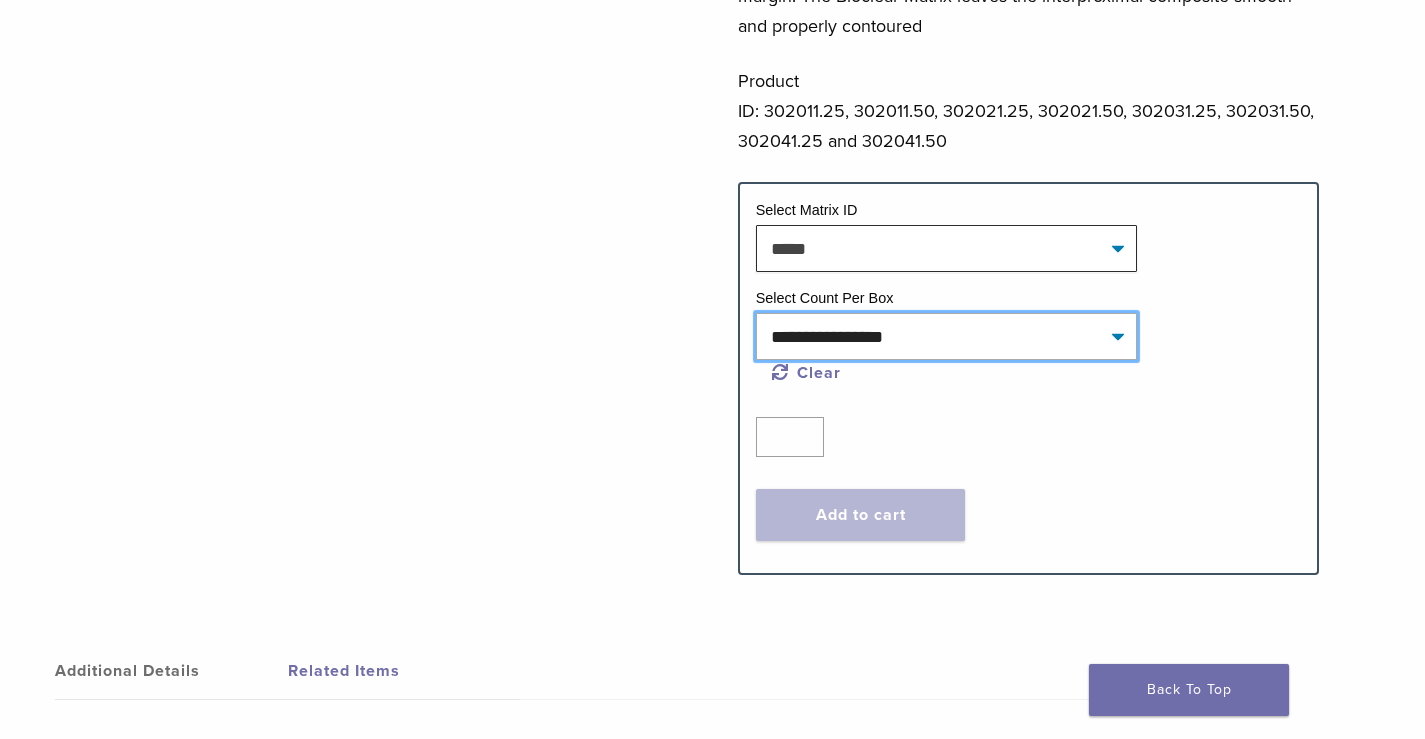 click on "**********" 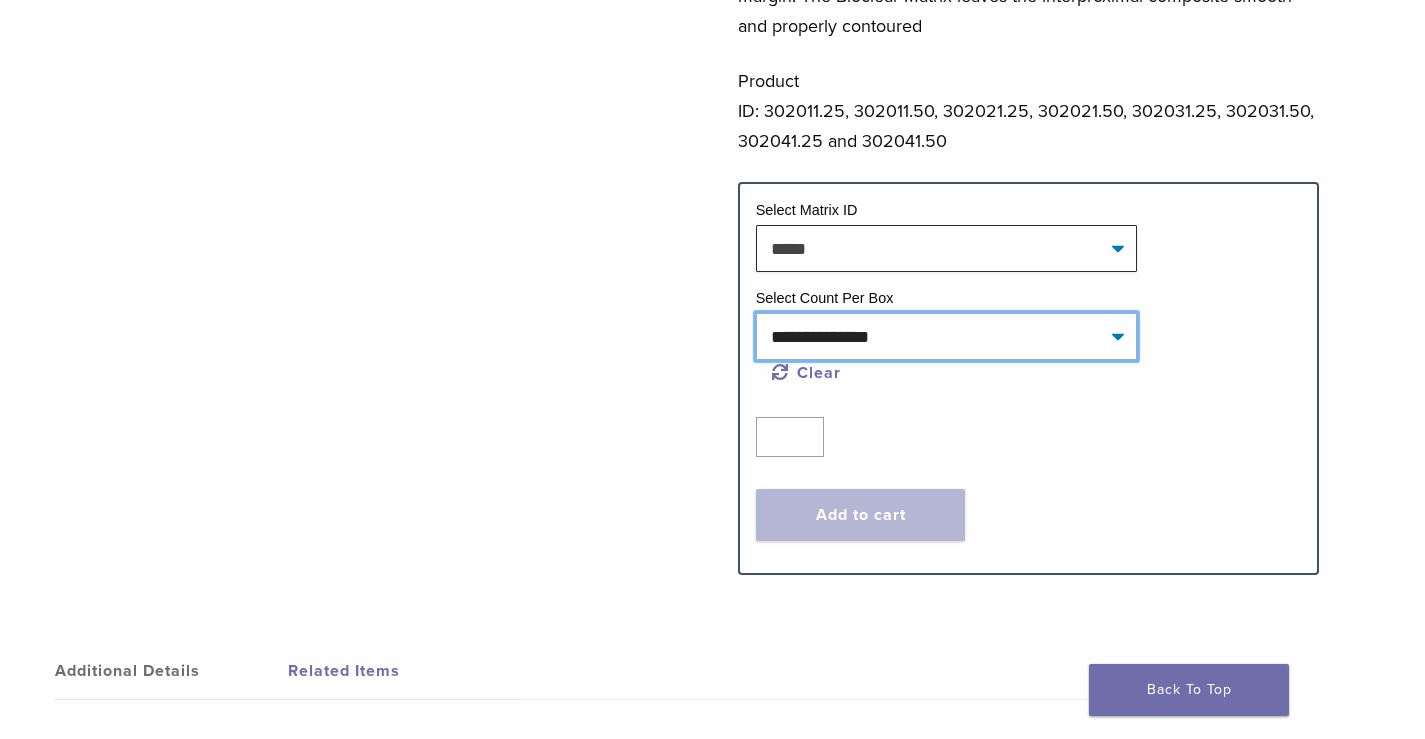 click on "**********" 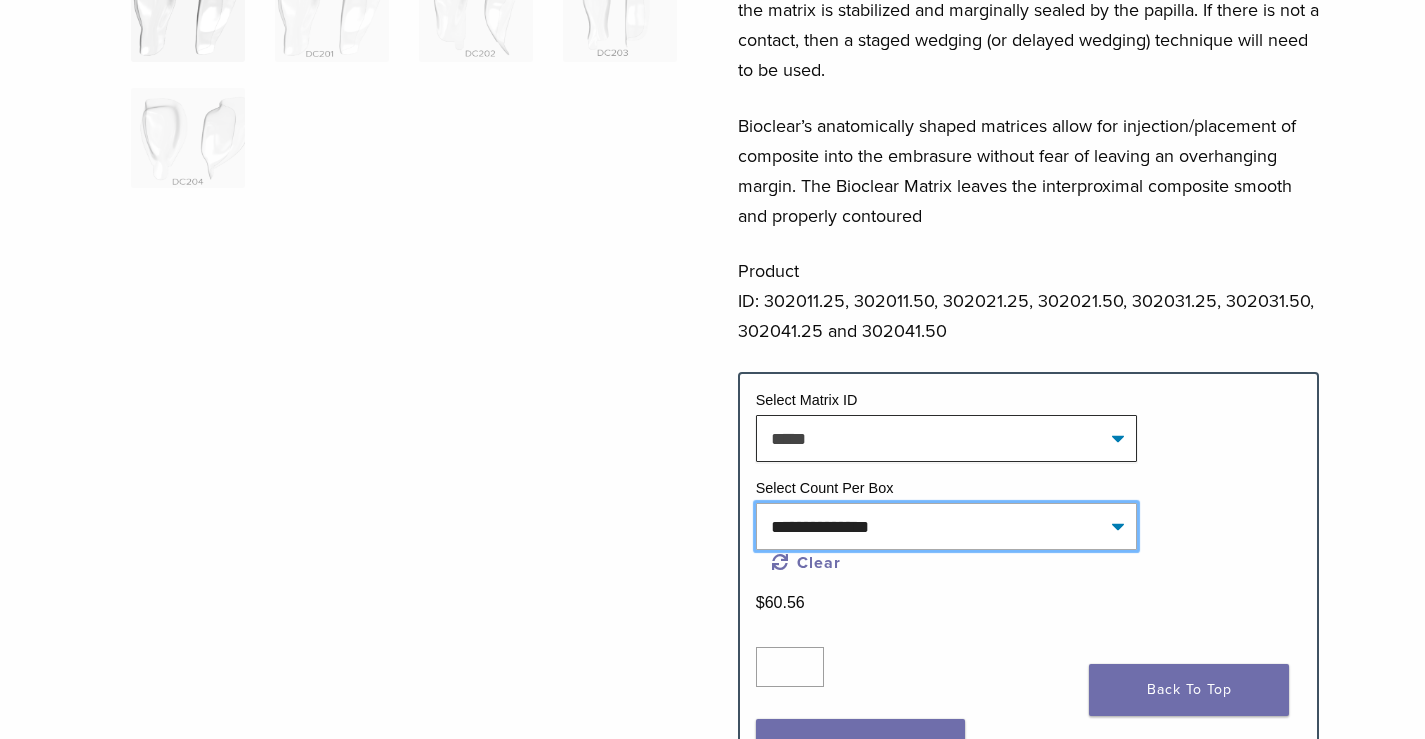 scroll, scrollTop: 700, scrollLeft: 0, axis: vertical 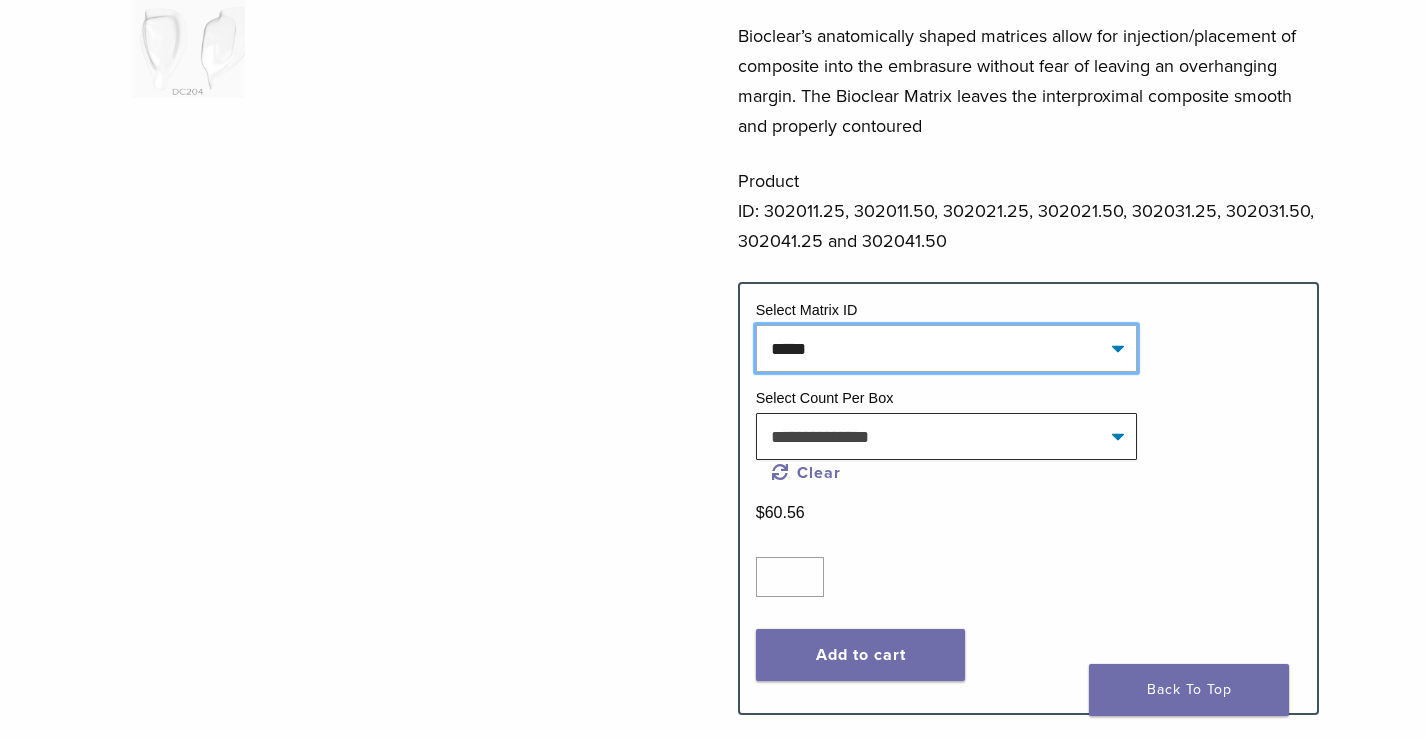 drag, startPoint x: 835, startPoint y: 321, endPoint x: 661, endPoint y: 326, distance: 174.07182 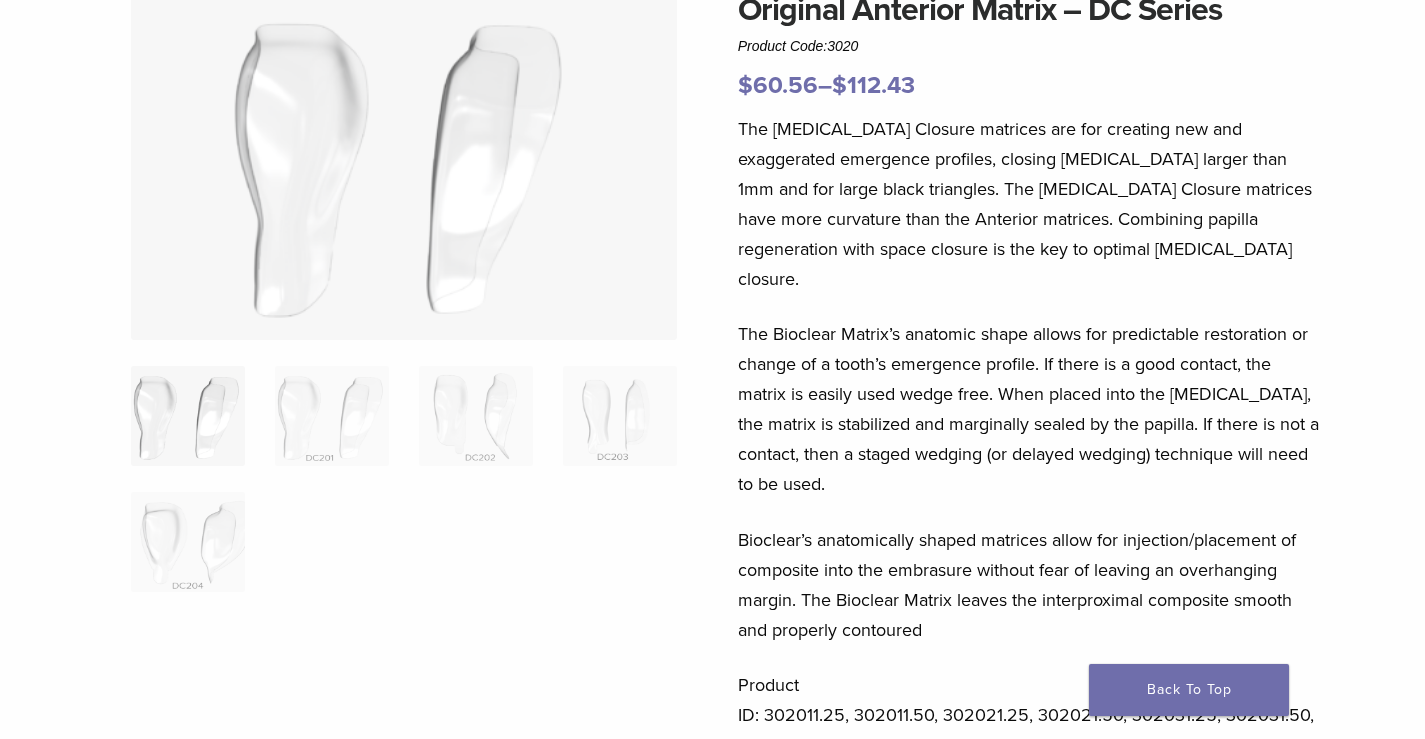 scroll, scrollTop: 0, scrollLeft: 0, axis: both 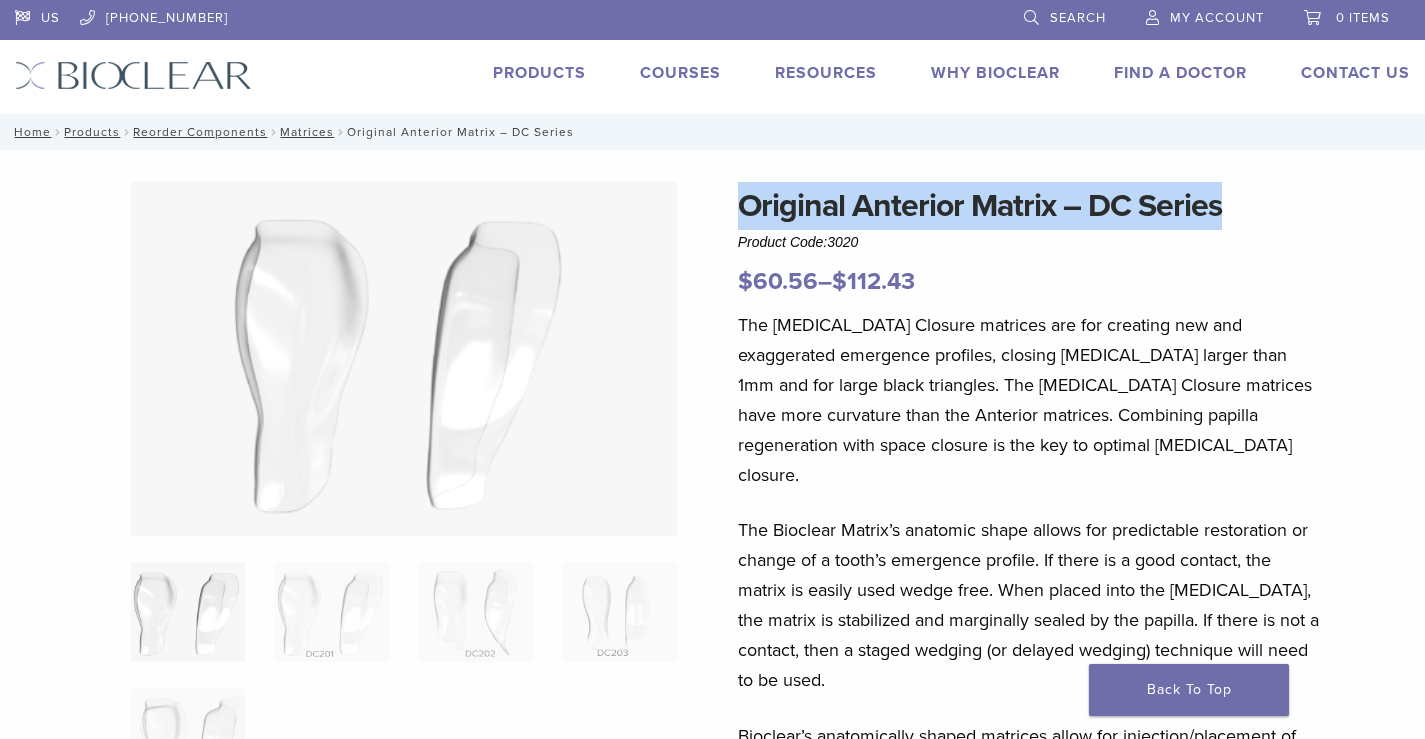 drag, startPoint x: 731, startPoint y: 198, endPoint x: 1259, endPoint y: 155, distance: 529.74805 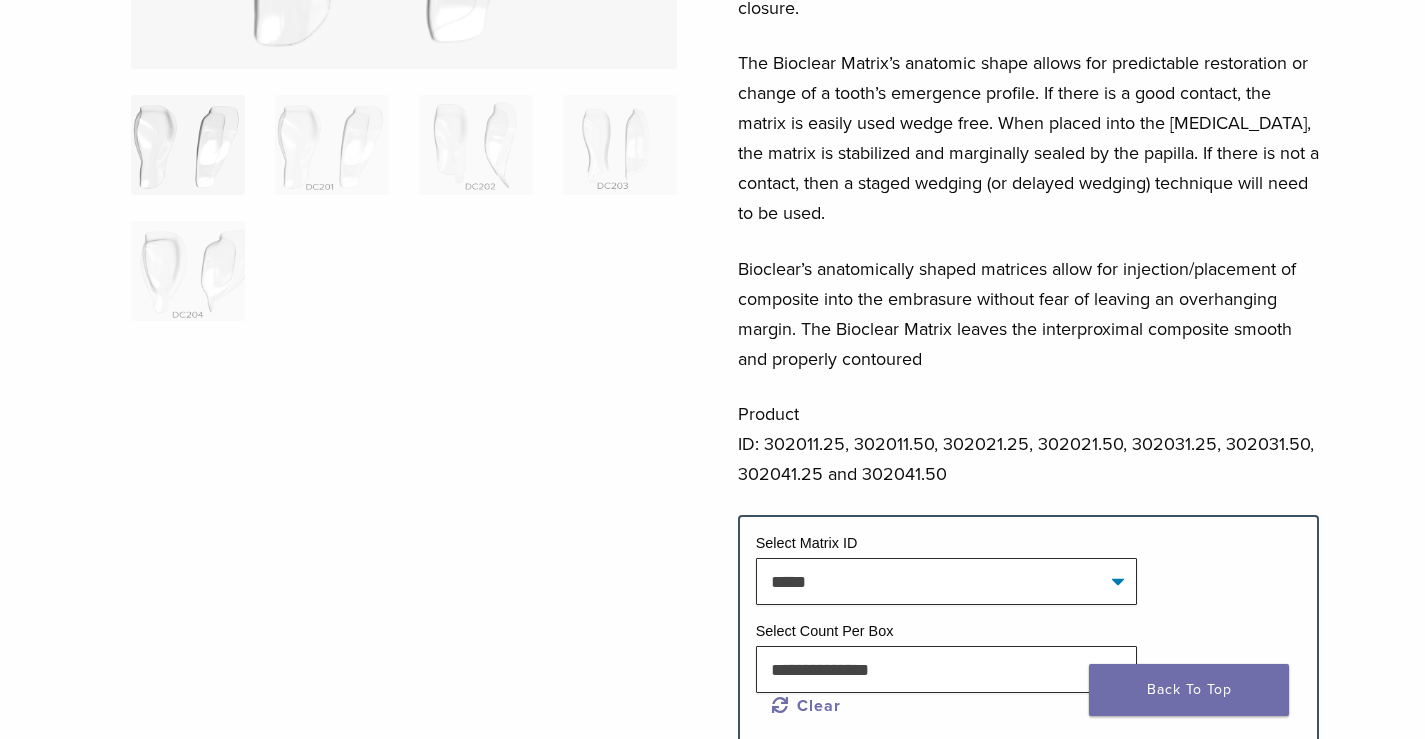 scroll, scrollTop: 0, scrollLeft: 0, axis: both 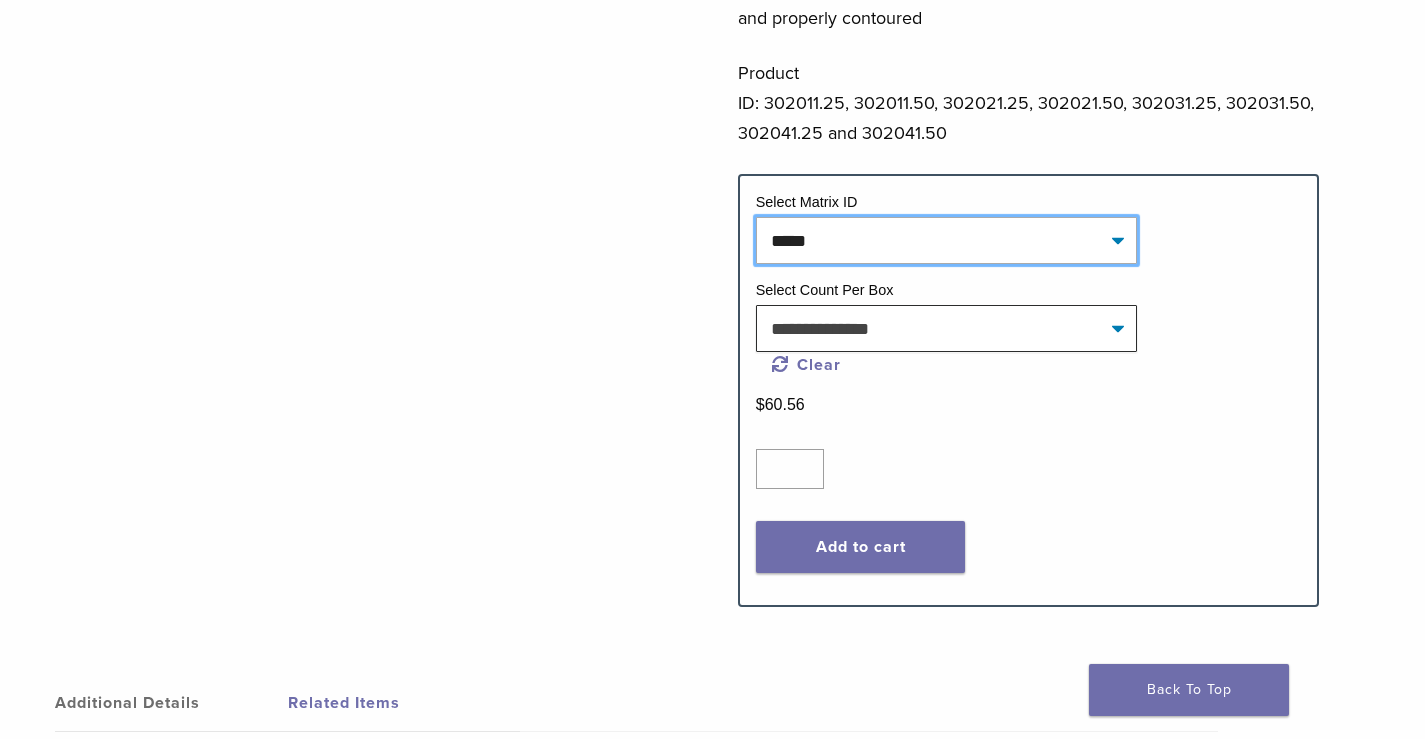 click on "**********" 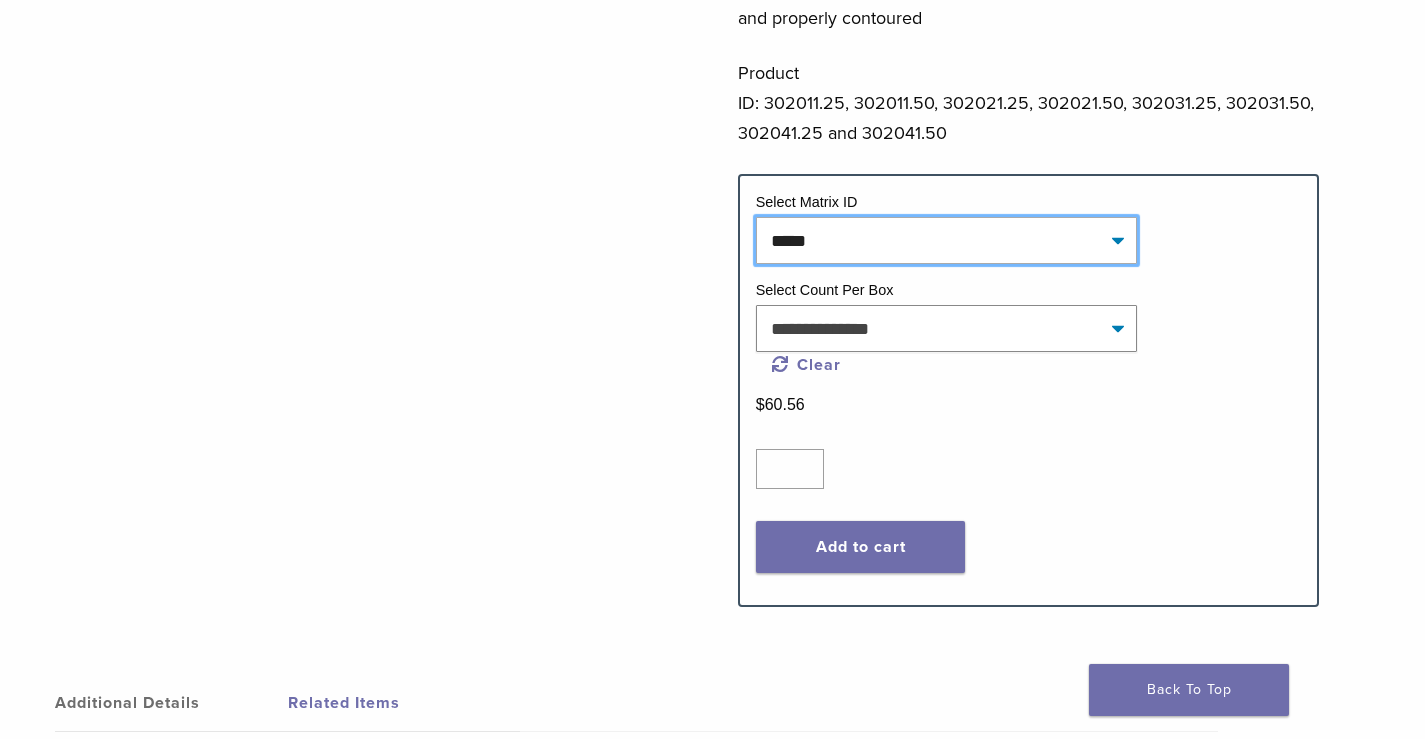 select on "*****" 